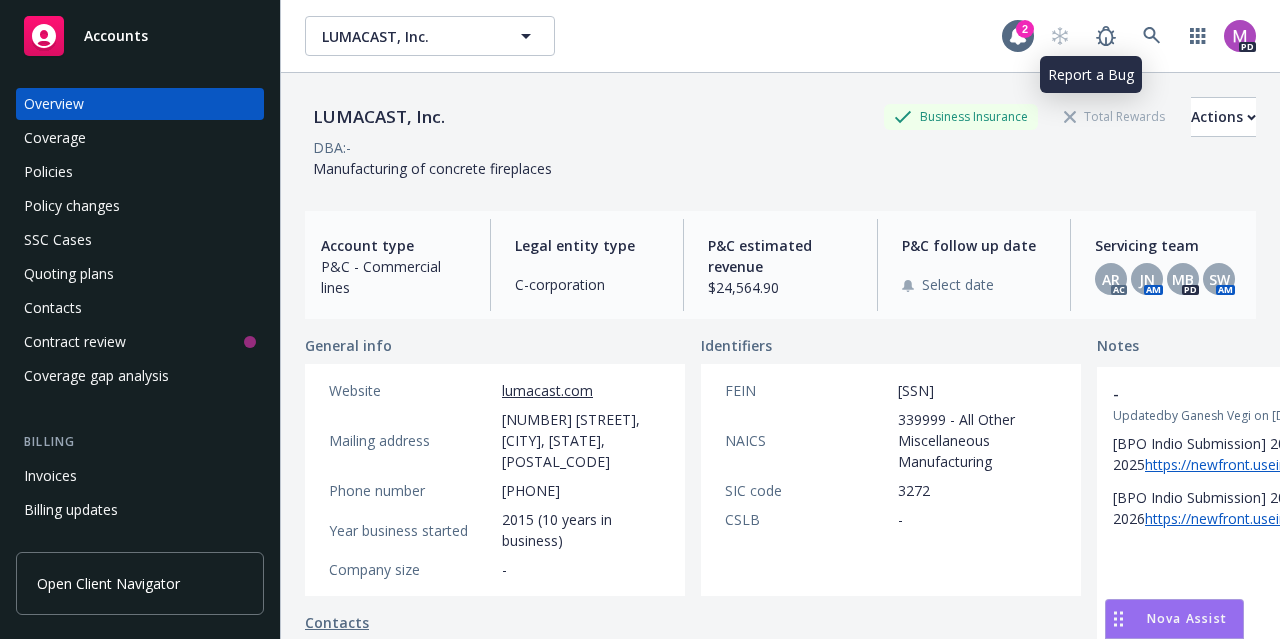 scroll, scrollTop: 0, scrollLeft: 0, axis: both 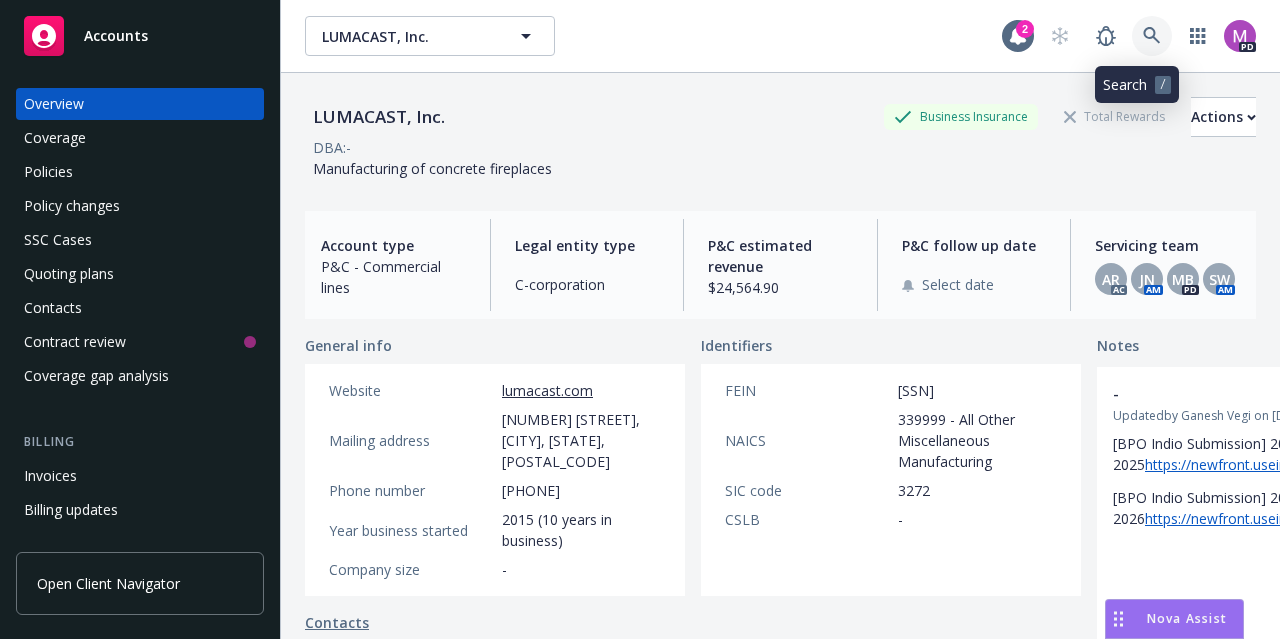 click 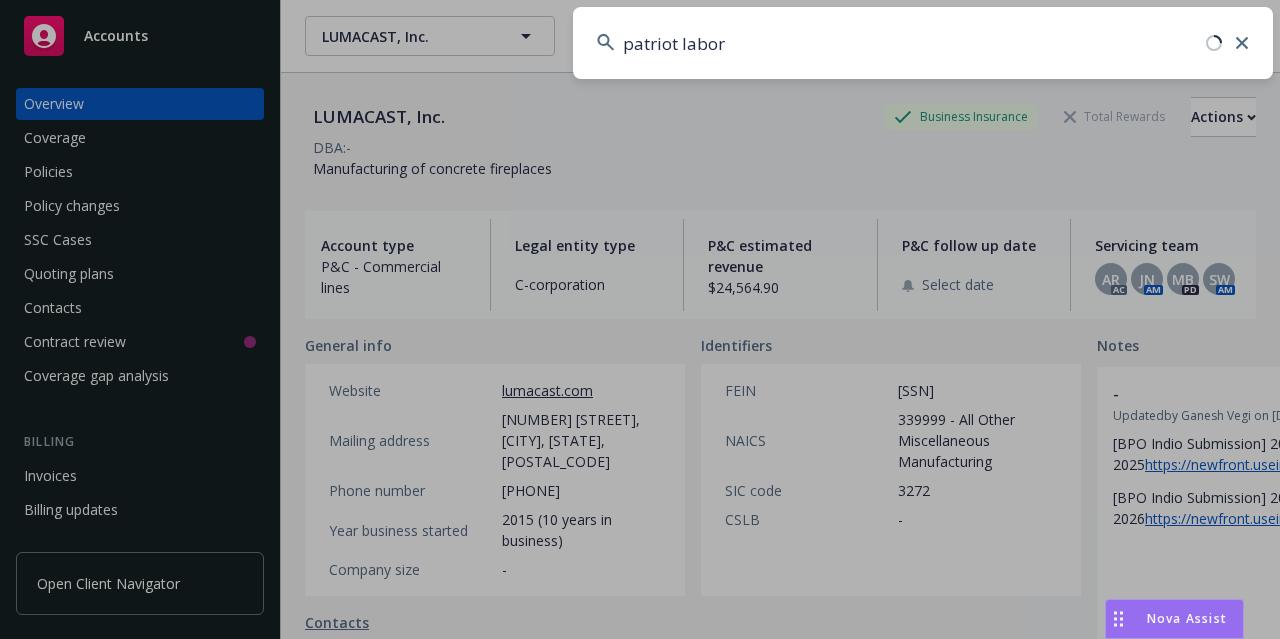 type on "patriot labor" 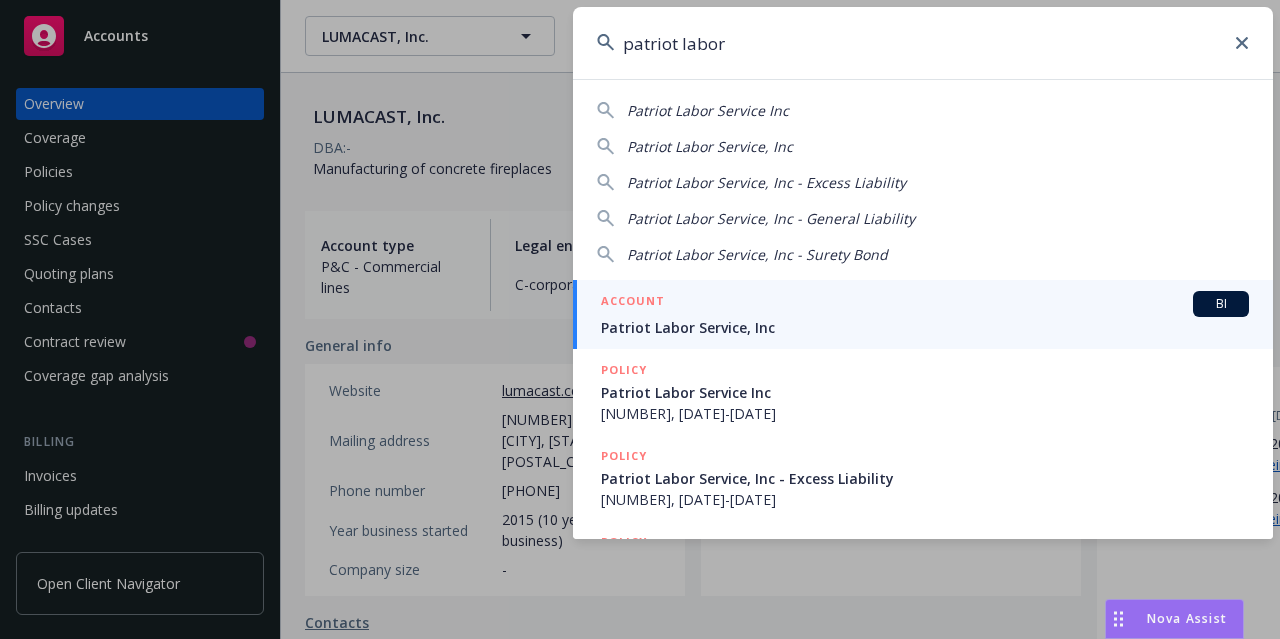 click on "Patriot Labor Service, Inc" at bounding box center (925, 327) 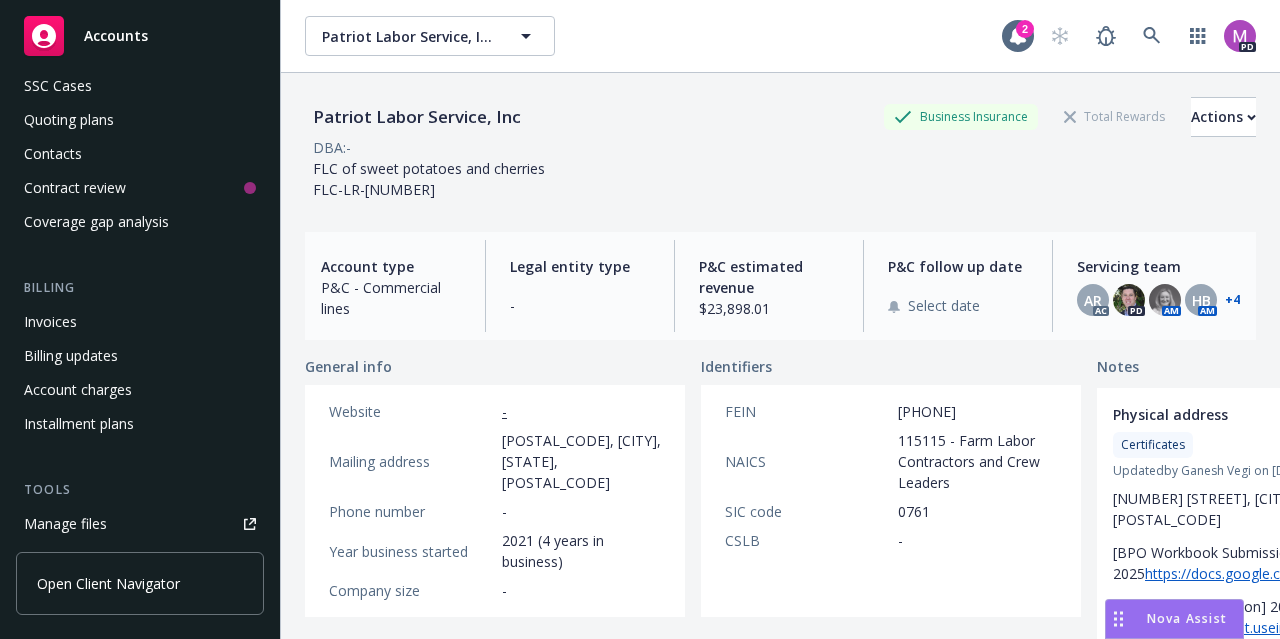scroll, scrollTop: 221, scrollLeft: 0, axis: vertical 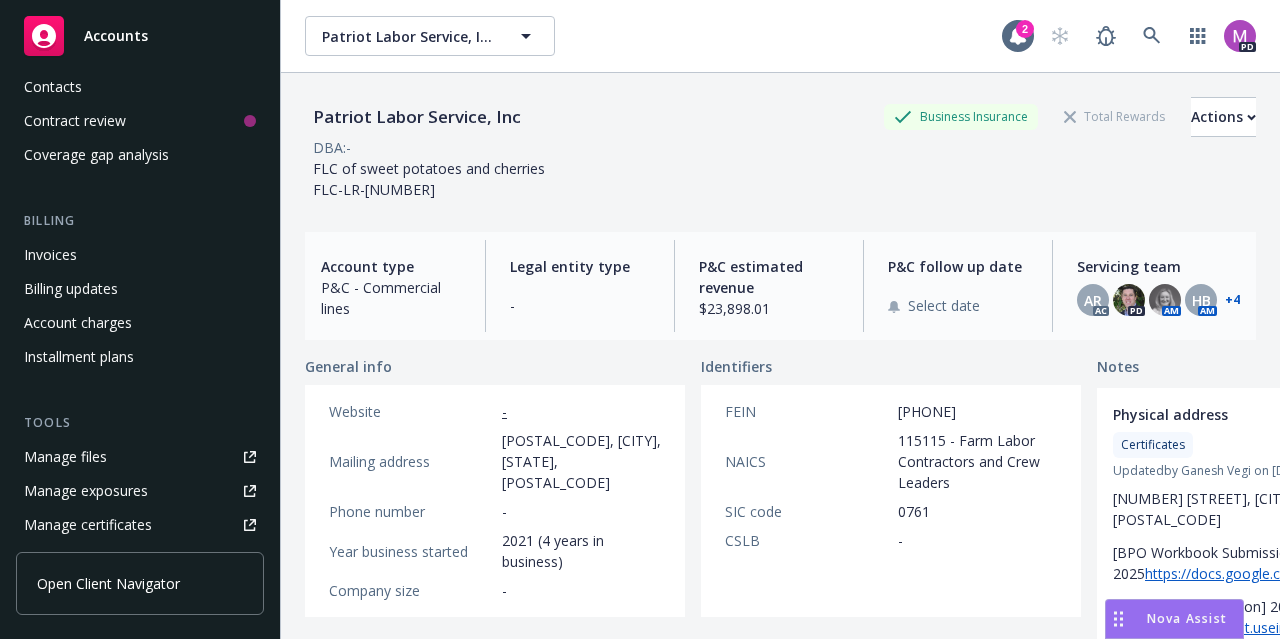 click on "Manage files" at bounding box center [65, 457] 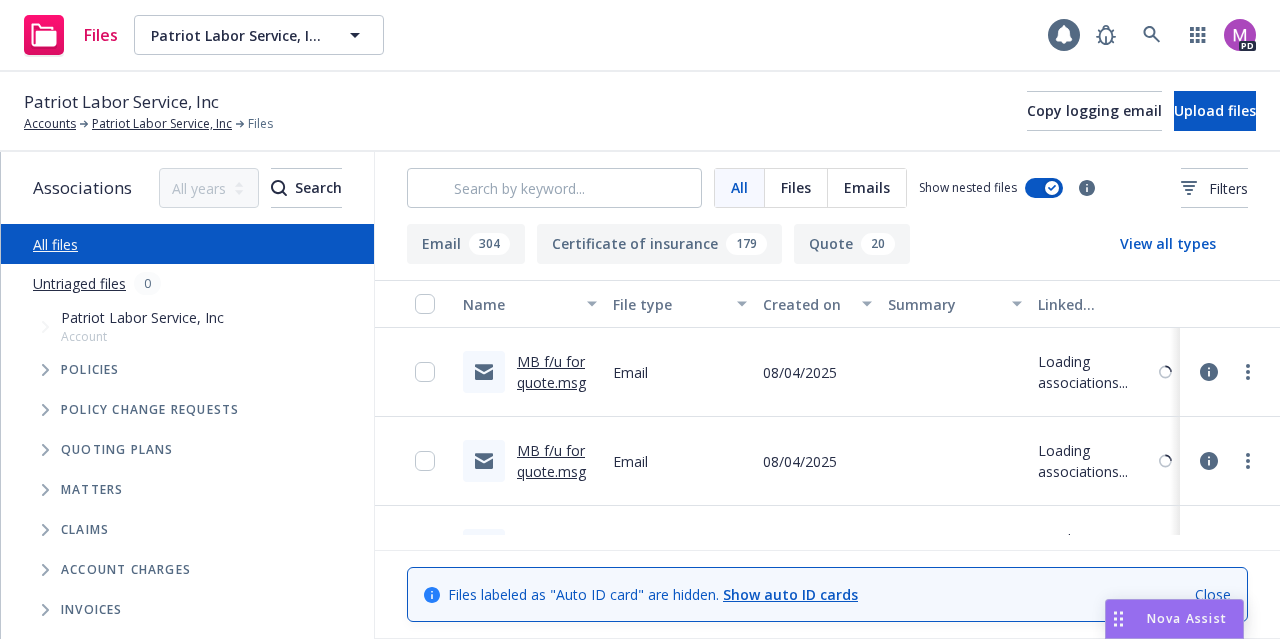scroll, scrollTop: 0, scrollLeft: 0, axis: both 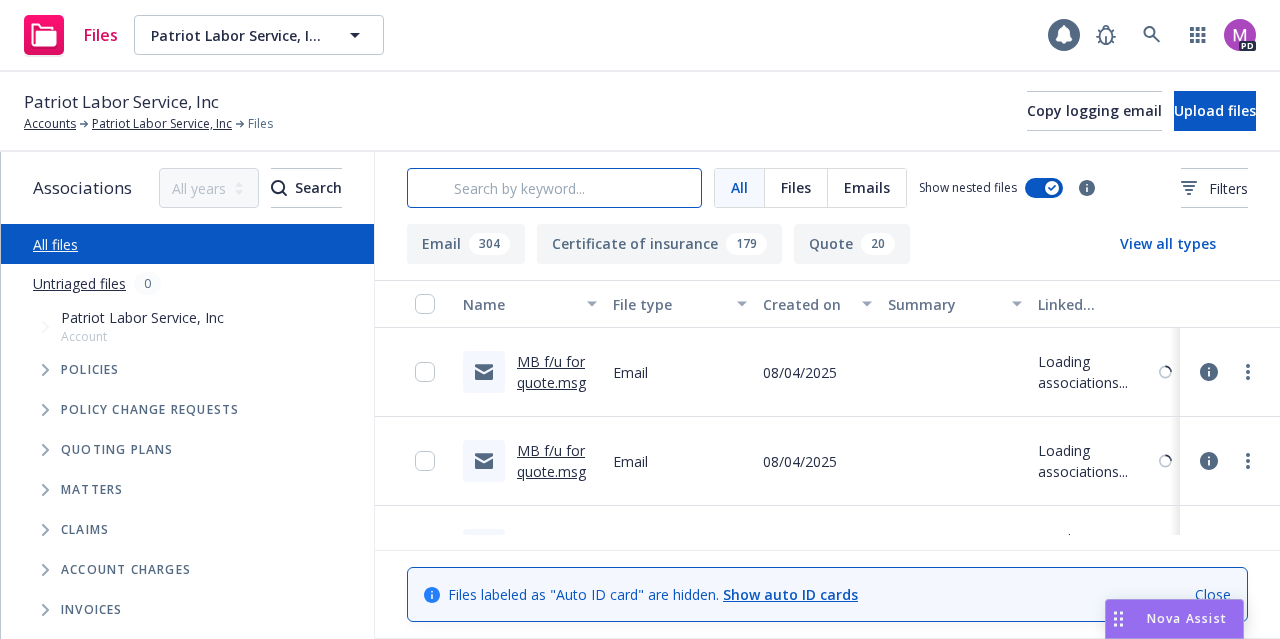 click at bounding box center (554, 188) 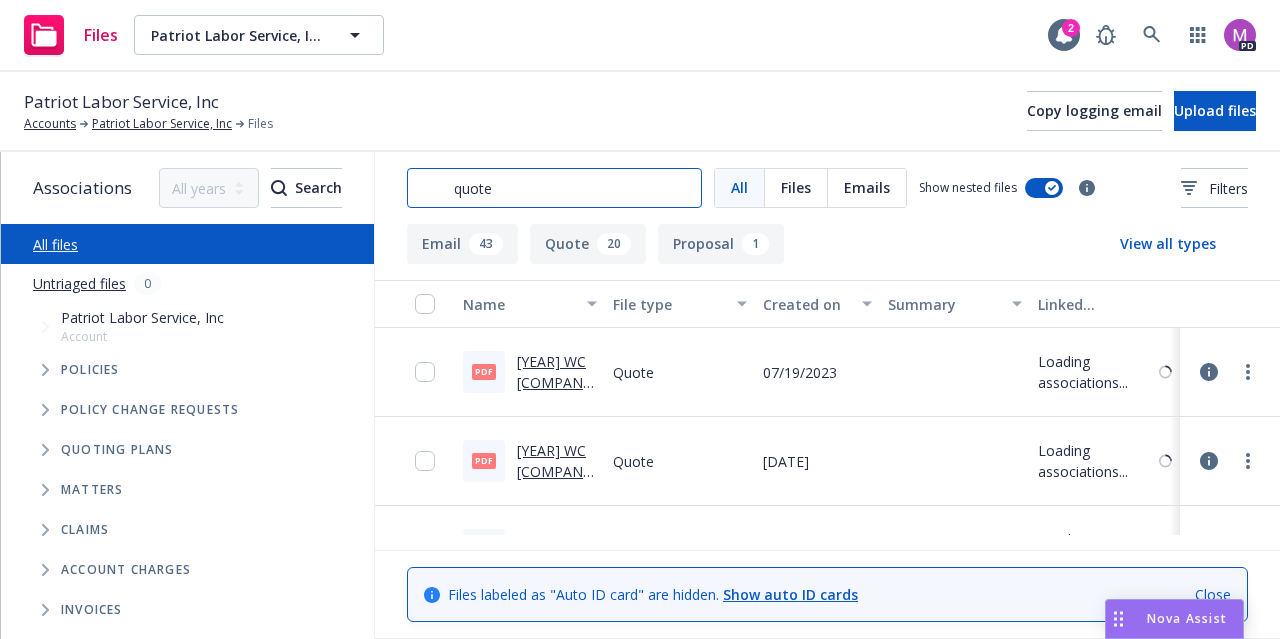 type on "quote" 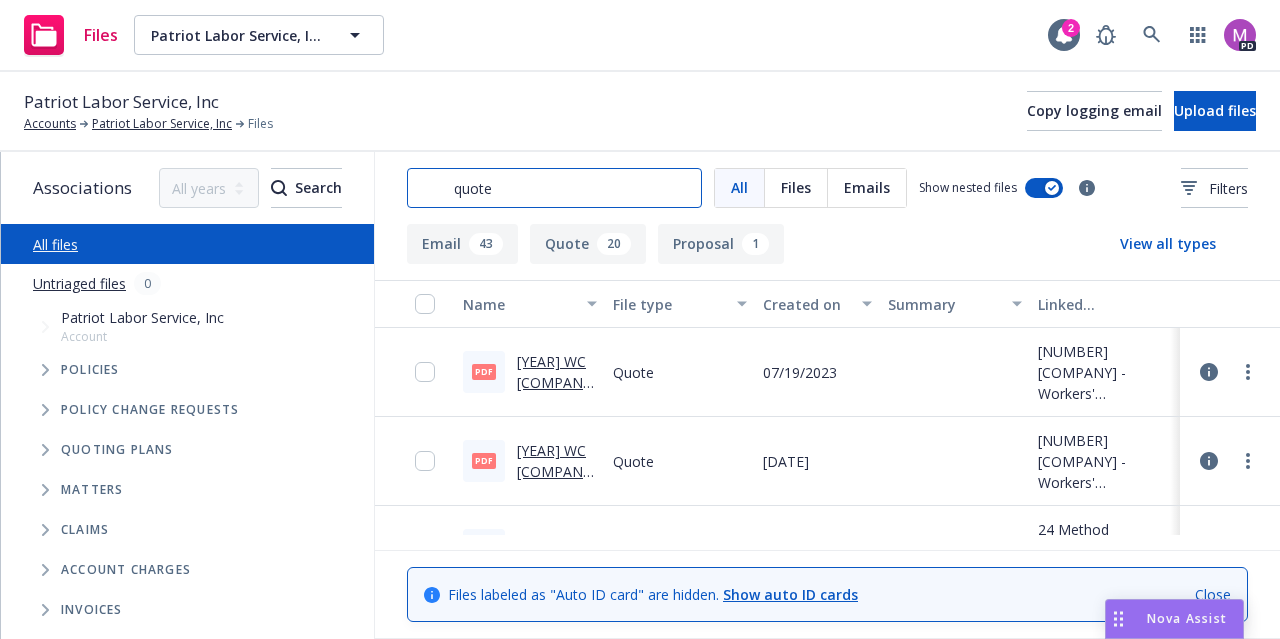 scroll, scrollTop: 158, scrollLeft: 0, axis: vertical 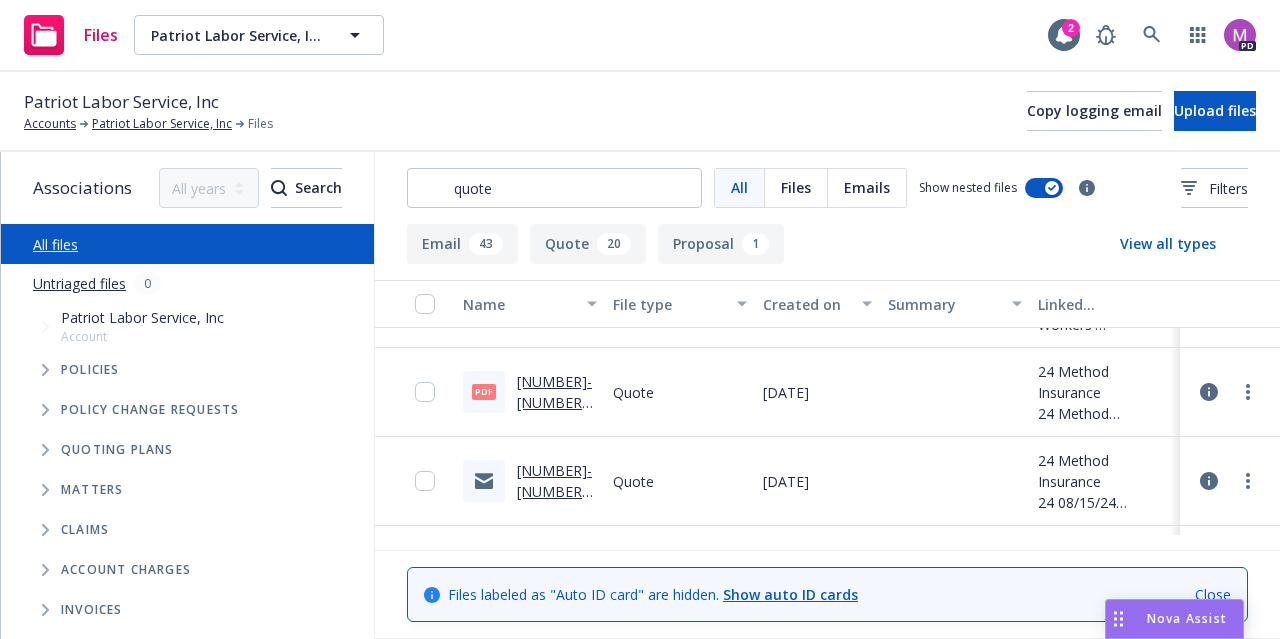click on "[NUMBER]-[NUMBER] WC - [COMPANY] - Quote $[NUMBER].pdf" at bounding box center (556, 444) 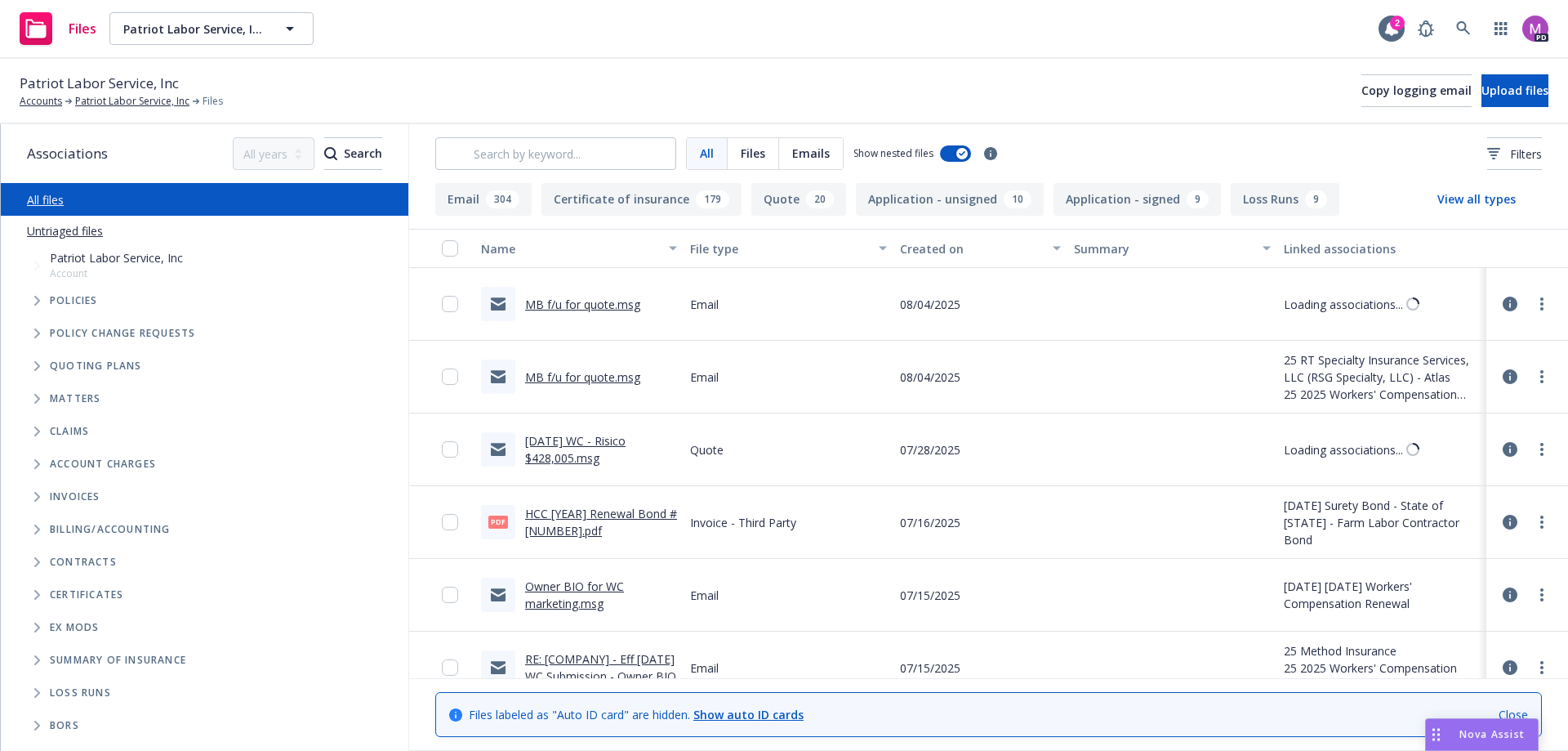 scroll, scrollTop: 0, scrollLeft: 0, axis: both 